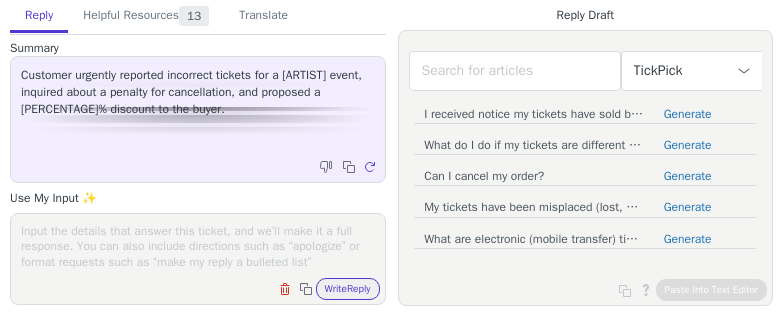 click on "Clear field Copy to clipboard Write  Reply" at bounding box center [198, 259] 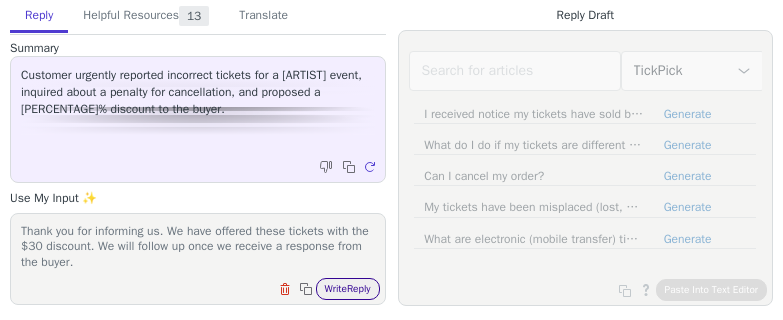 scroll, scrollTop: 16, scrollLeft: 0, axis: vertical 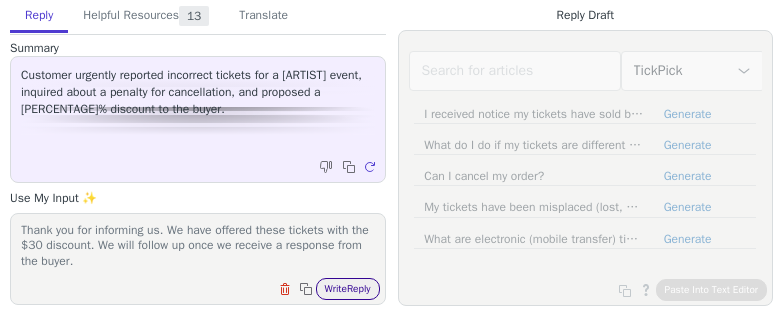 type on "Thank you for informing us. We have offered these tickets with the $30 discount. We will follow up once we receive a response from the buyer." 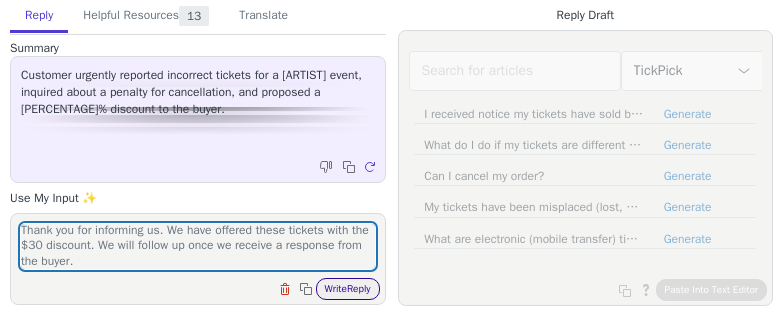 click on "Write  Reply" at bounding box center [348, 289] 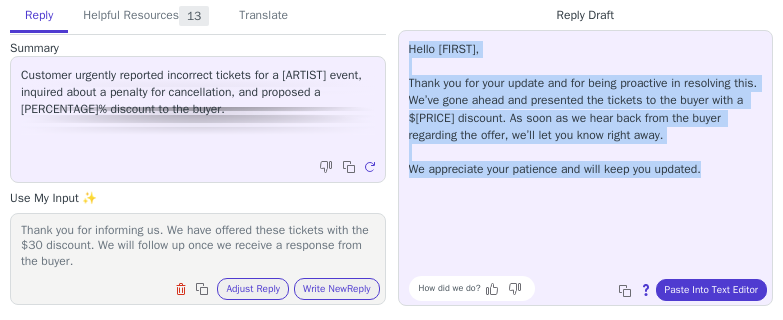 drag, startPoint x: 721, startPoint y: 170, endPoint x: 407, endPoint y: 51, distance: 335.7931 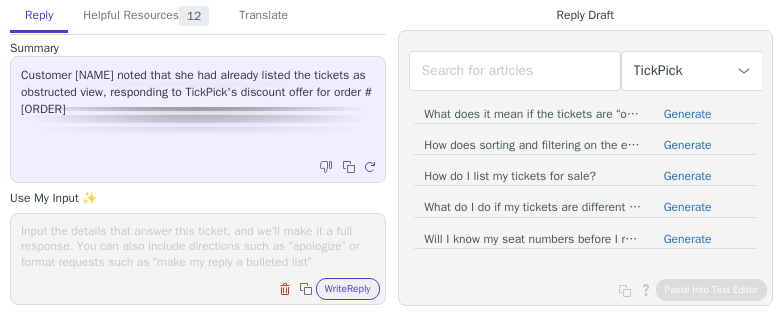 scroll, scrollTop: 0, scrollLeft: 0, axis: both 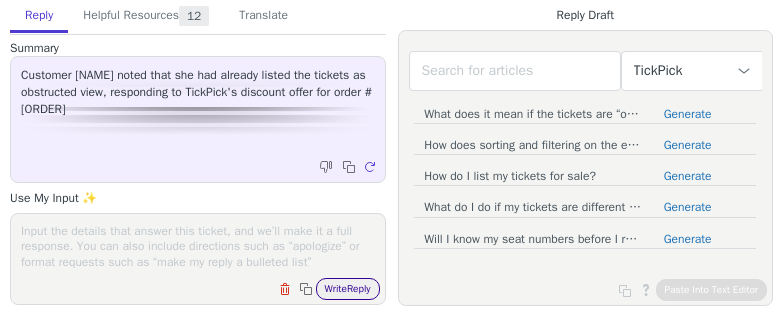 click on "Write  Reply" at bounding box center [348, 289] 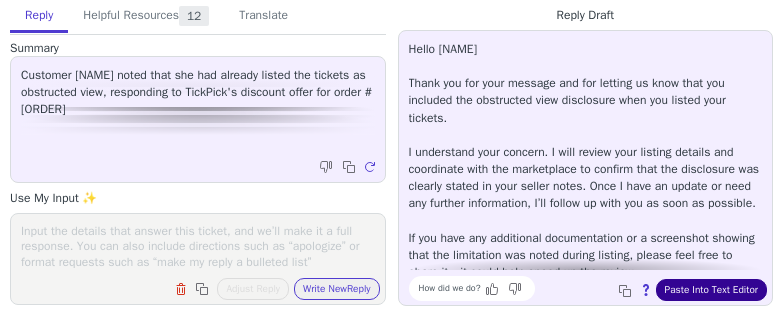 click on "Paste Into Text Editor" at bounding box center [711, 290] 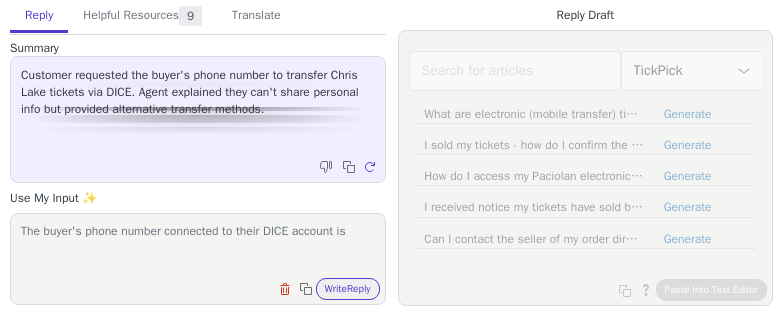 scroll, scrollTop: 0, scrollLeft: 0, axis: both 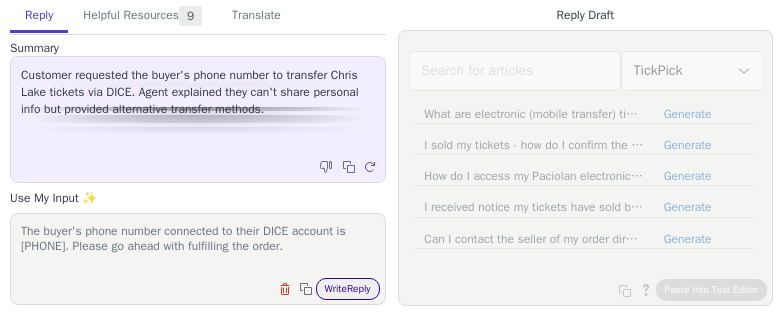 type on "The buyer's phone number connected to their DICE account is [PHONE]. Please go ahead with fulfilling the order." 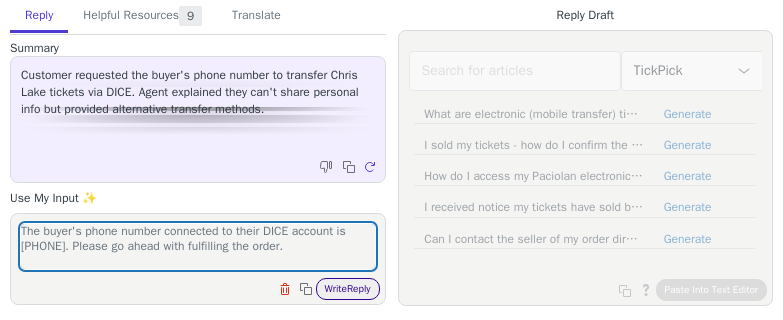 click on "Write  Reply" at bounding box center (348, 289) 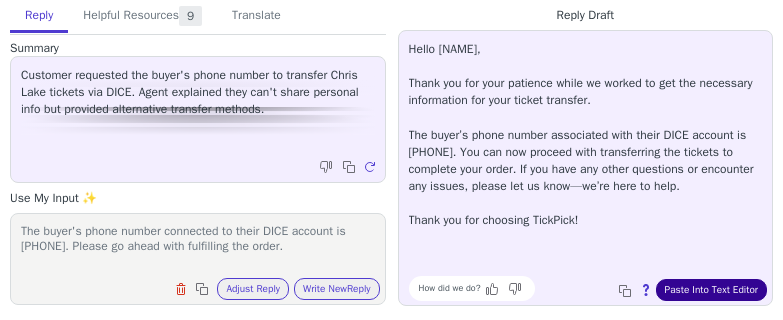 click on "Paste Into Text Editor" at bounding box center [711, 290] 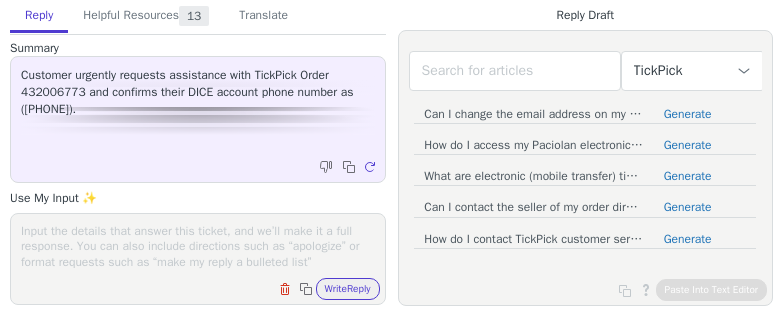 scroll, scrollTop: 0, scrollLeft: 0, axis: both 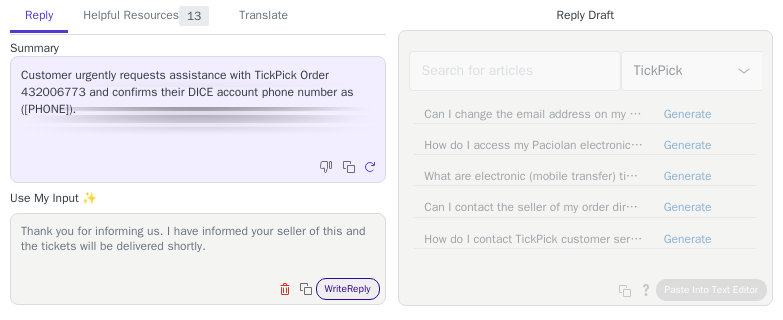type on "Thank you for informing us. I have informed your seller of this and the tickets will be delivered shortly." 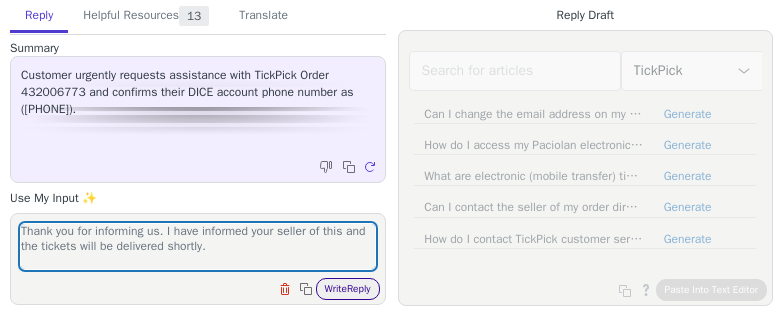 click on "Write  Reply" at bounding box center [348, 289] 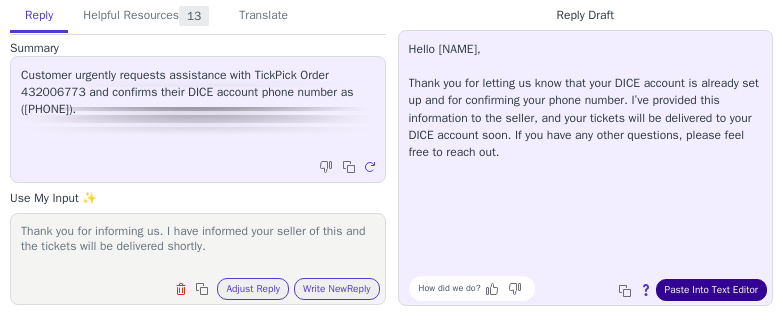 click on "Paste Into Text Editor" at bounding box center [711, 290] 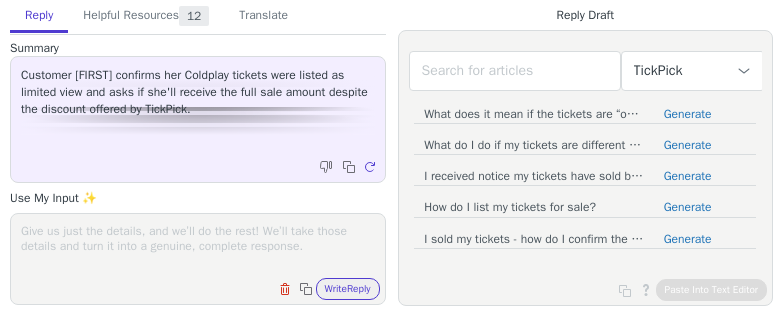 scroll, scrollTop: 0, scrollLeft: 0, axis: both 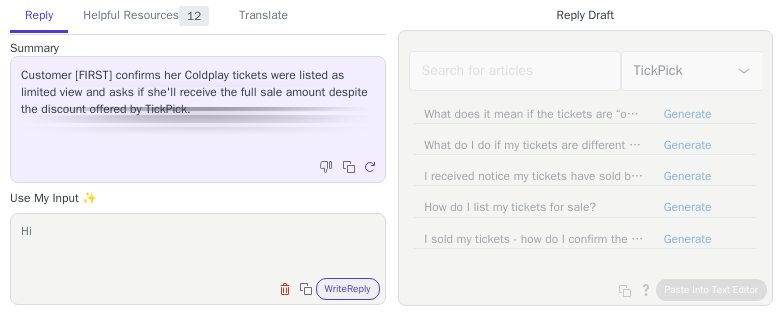 paste on "[NAME]" 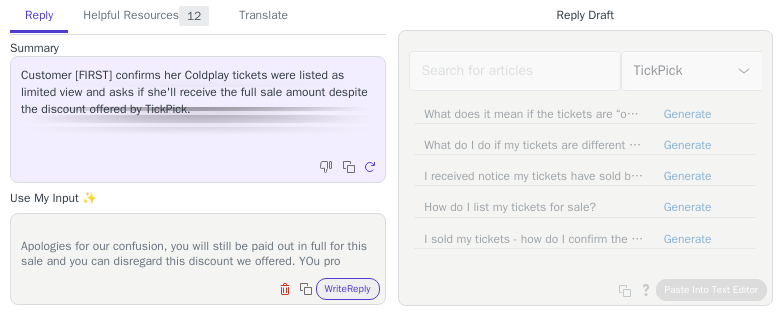 scroll, scrollTop: 32, scrollLeft: 0, axis: vertical 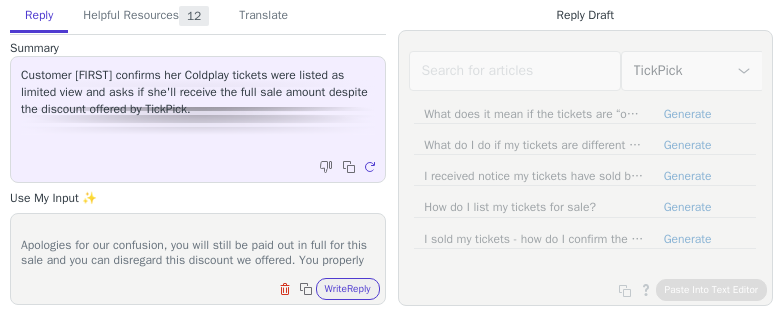 click on "Hi [FIRST],
Apologies for our confusion, you will still be paid out in full for this sale and you can disregard this discount we offered. You properly" at bounding box center (198, 246) 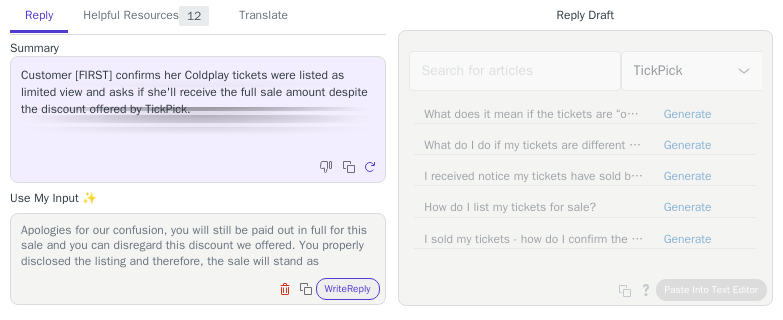 scroll, scrollTop: 46, scrollLeft: 0, axis: vertical 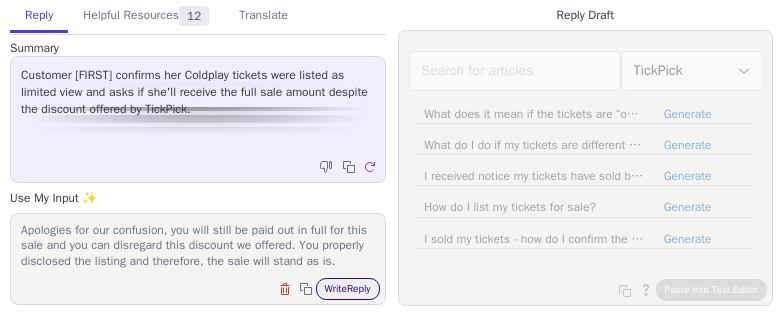 type on "Hi [FIRST],
Apologies for our confusion, you will still be paid out in full for this sale and you can disregard this discount we offered. You properly disclosed the listing and therefore, the sale will stand as is." 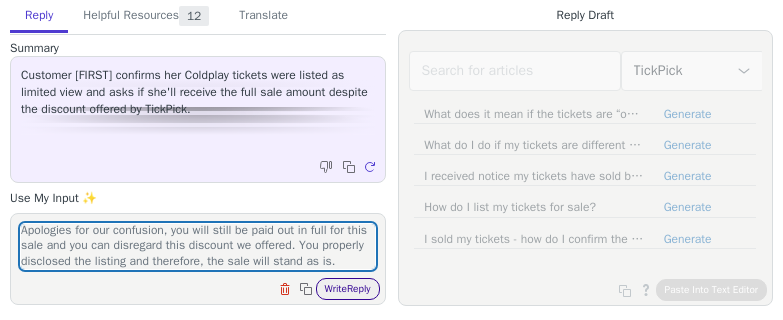 click on "Write  Reply" at bounding box center (348, 289) 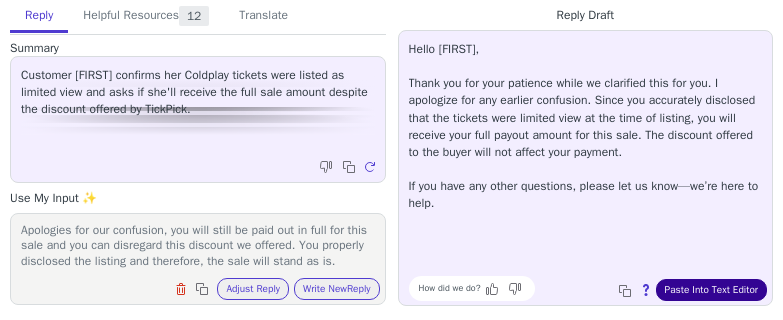 click on "Paste Into Text Editor" at bounding box center [711, 290] 